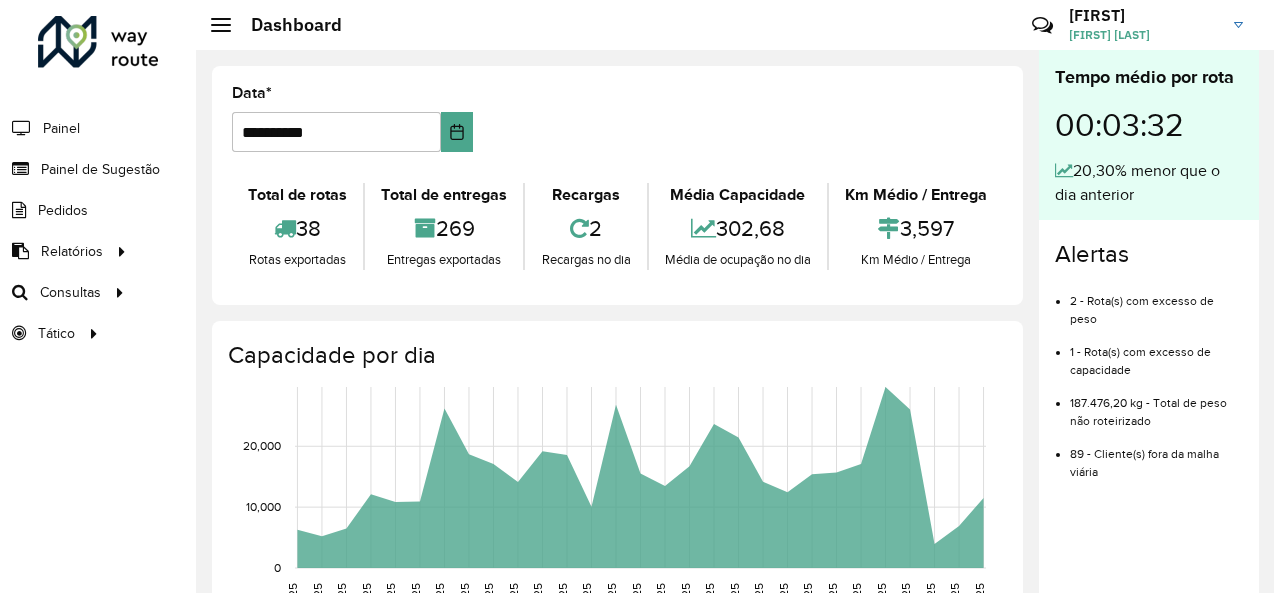 scroll, scrollTop: 14, scrollLeft: 0, axis: vertical 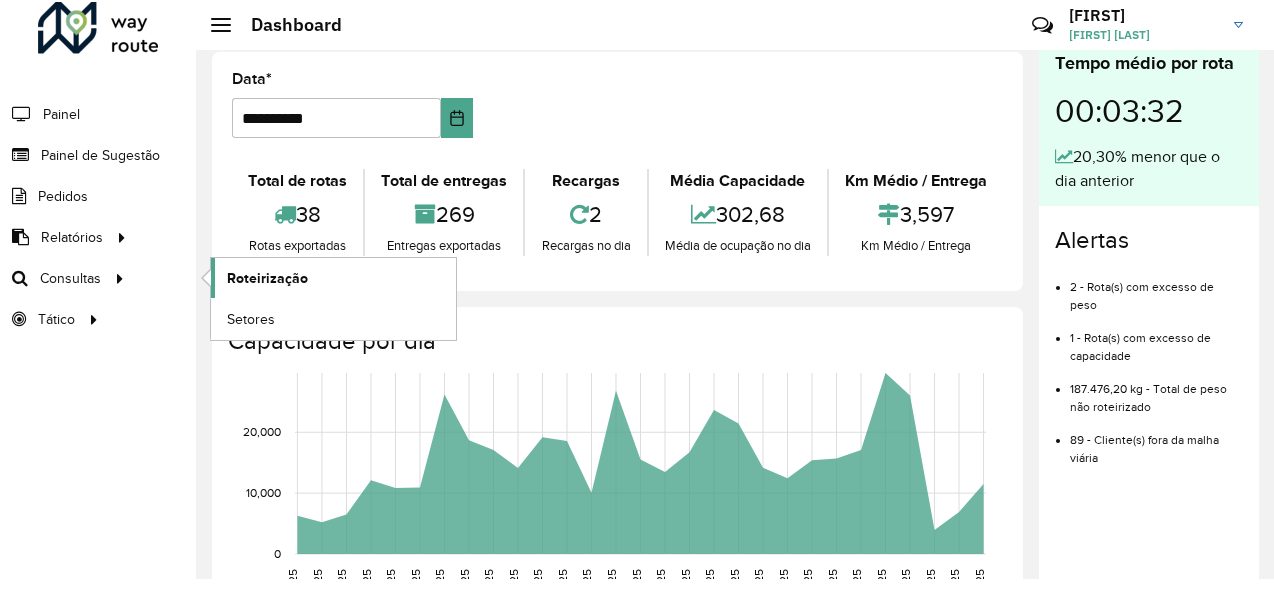 click on "Roteirização" 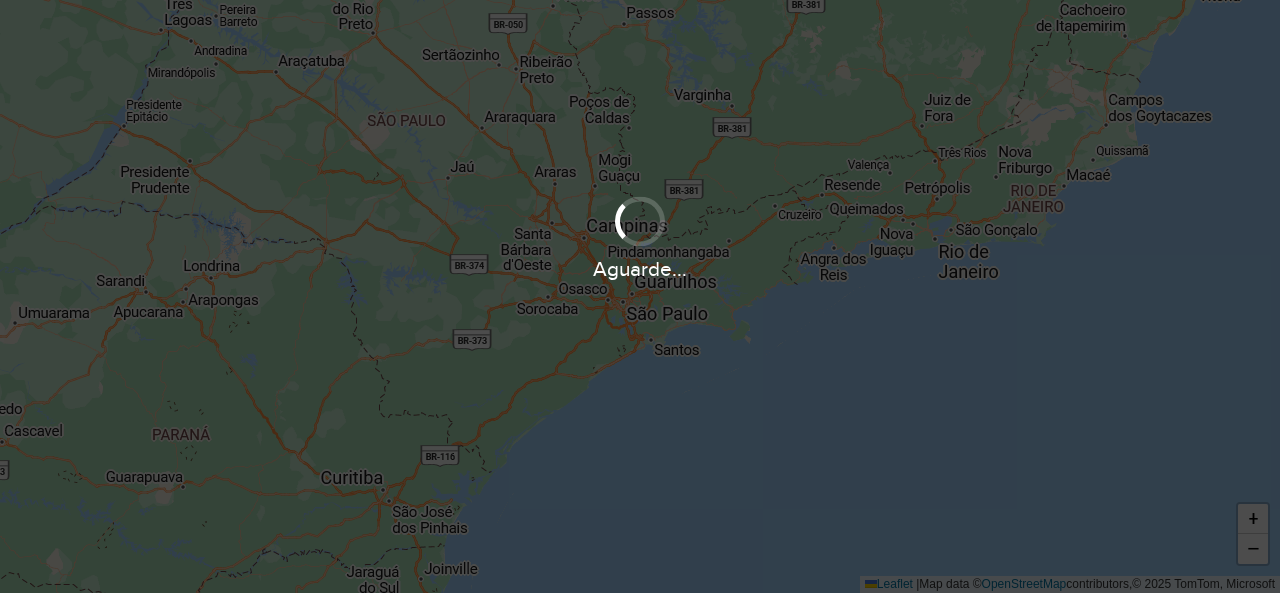 scroll, scrollTop: 0, scrollLeft: 0, axis: both 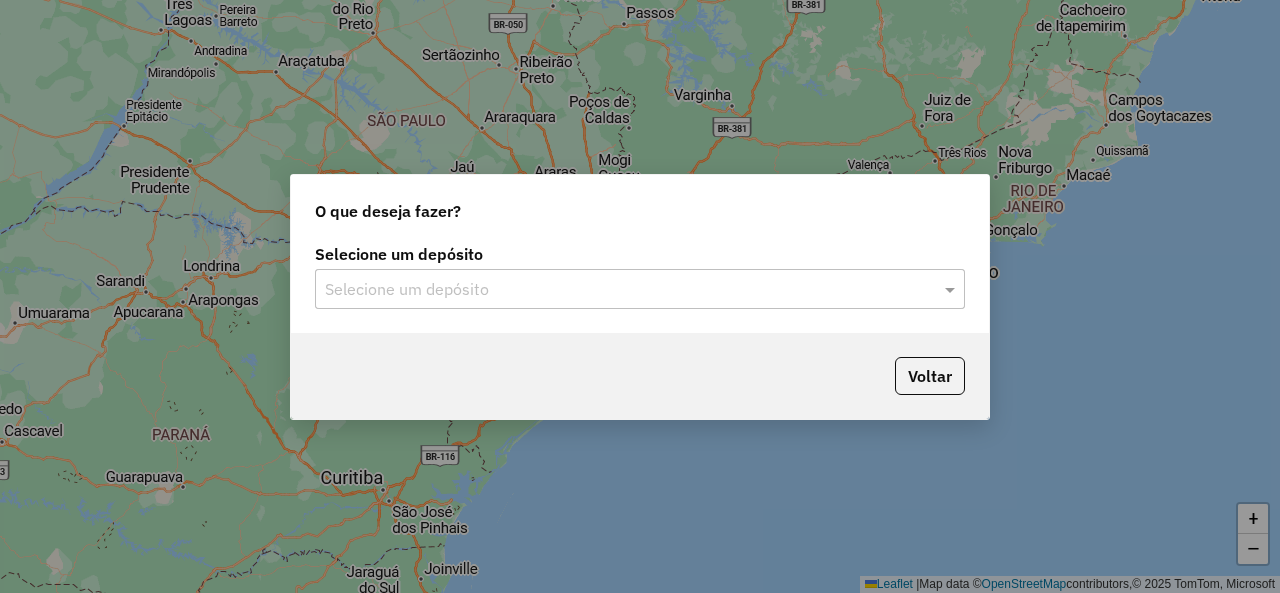 click 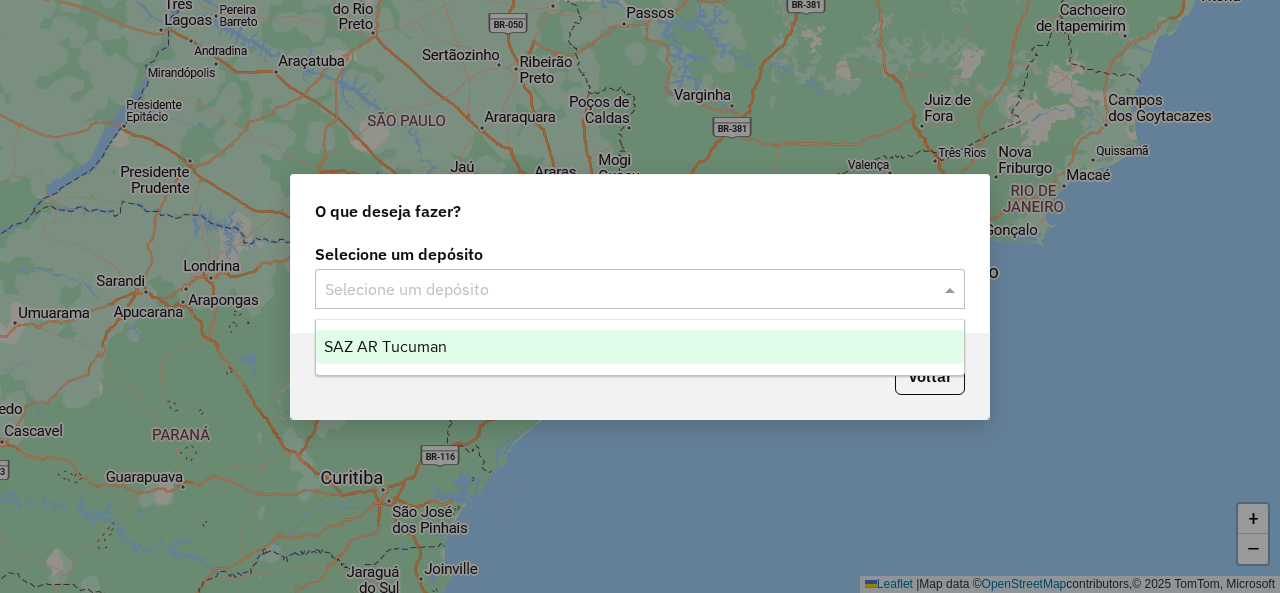 click on "SAZ AR Tucuman" at bounding box center [385, 346] 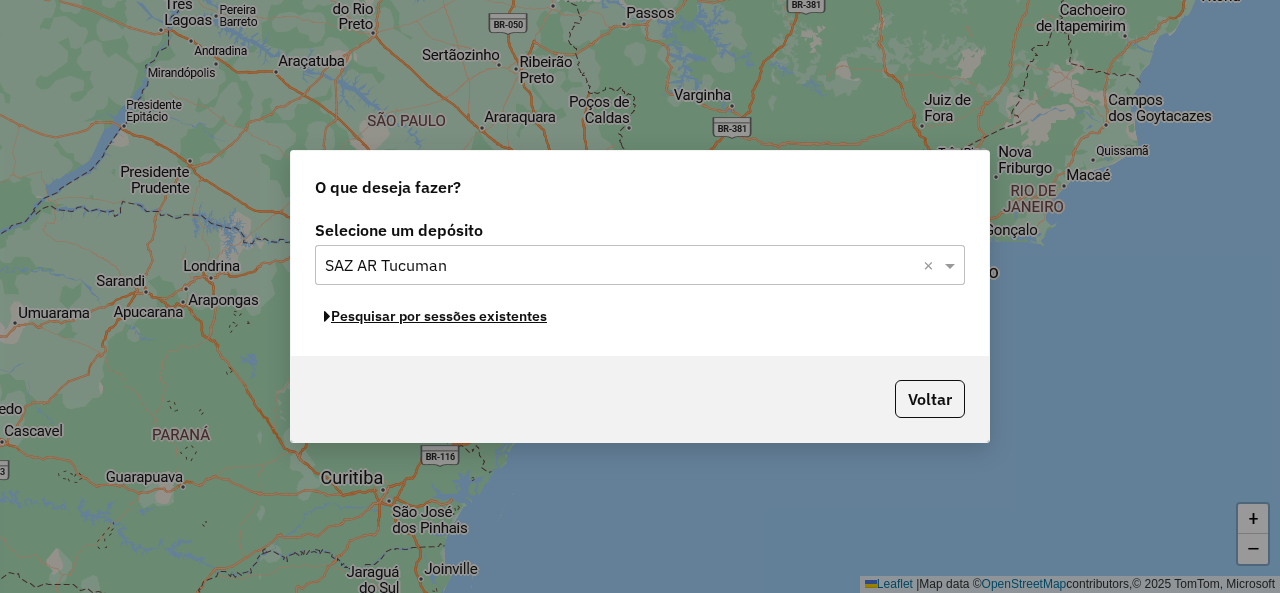 click on "Pesquisar por sessões existentes" 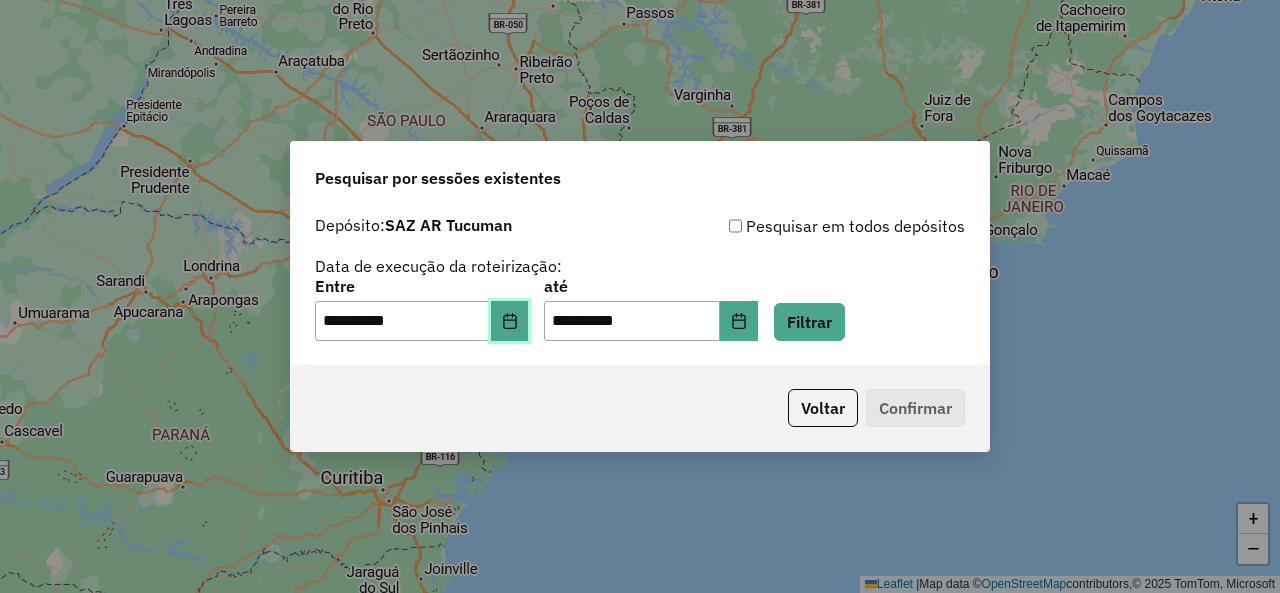 click at bounding box center (510, 321) 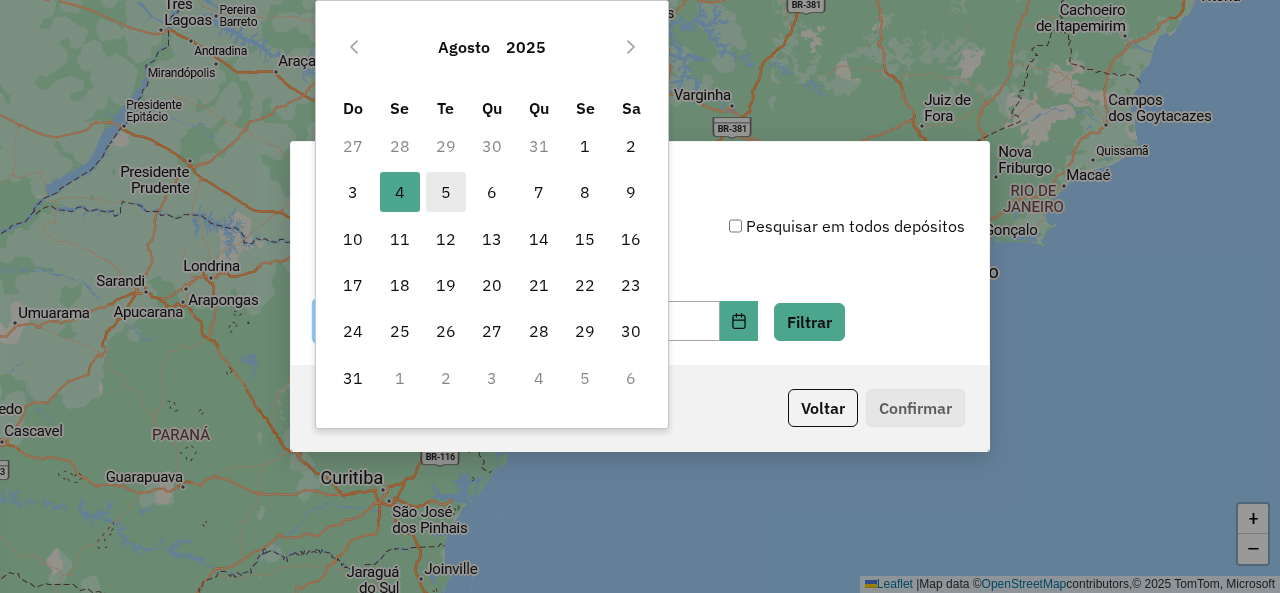click on "5" at bounding box center (446, 192) 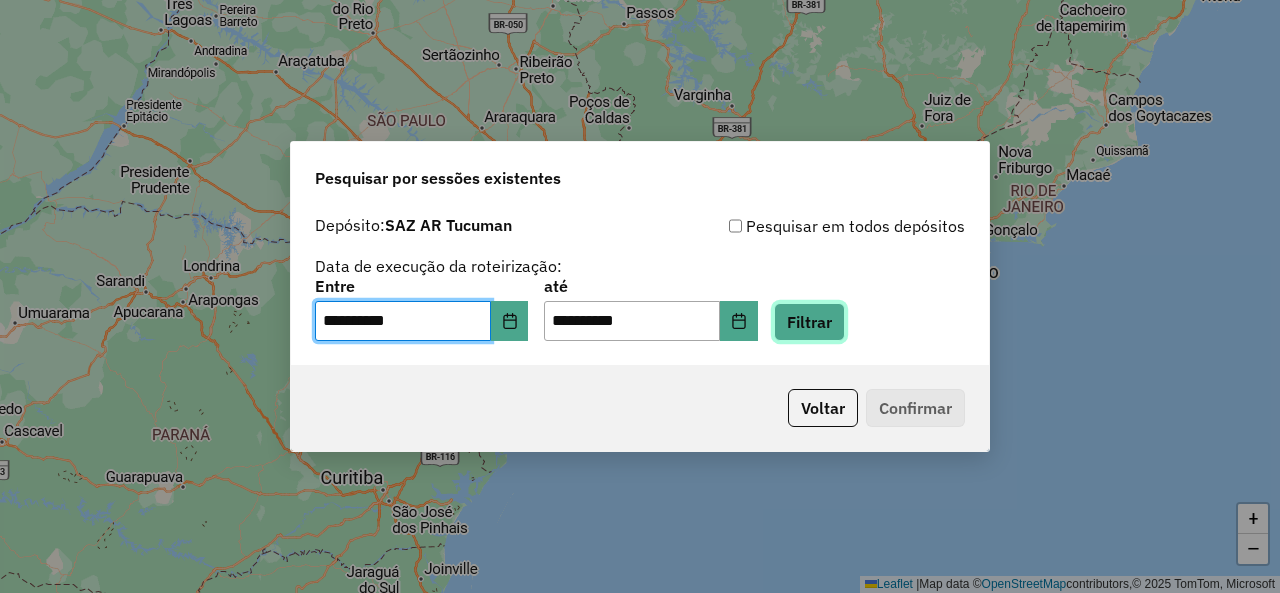 click on "Filtrar" 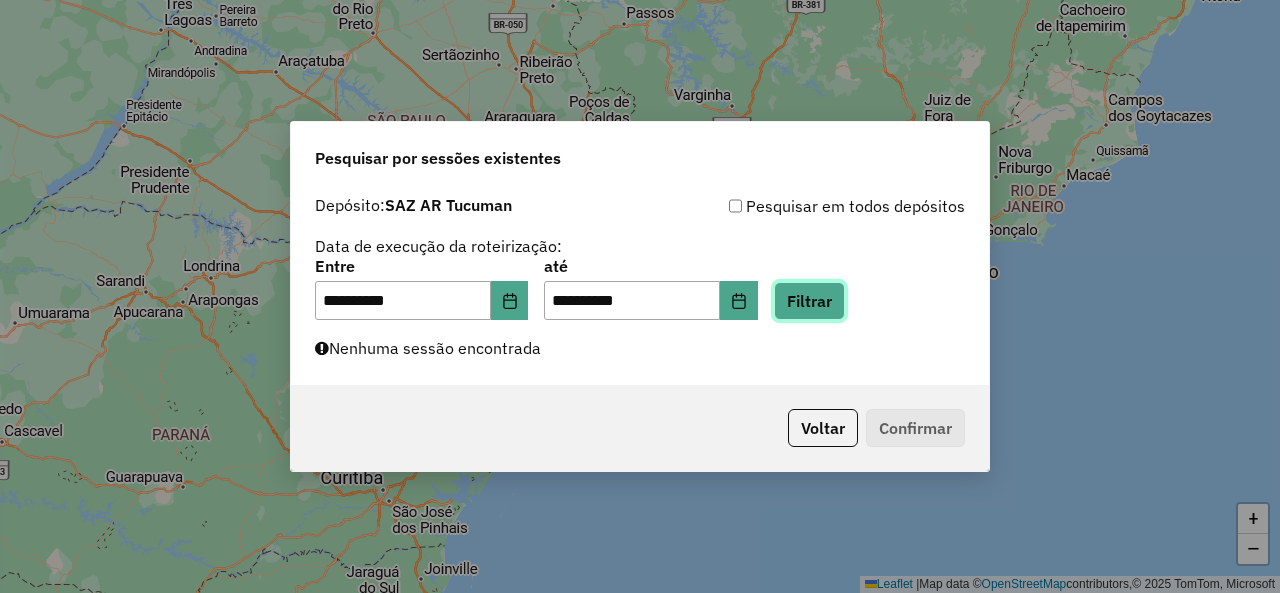 click on "Filtrar" 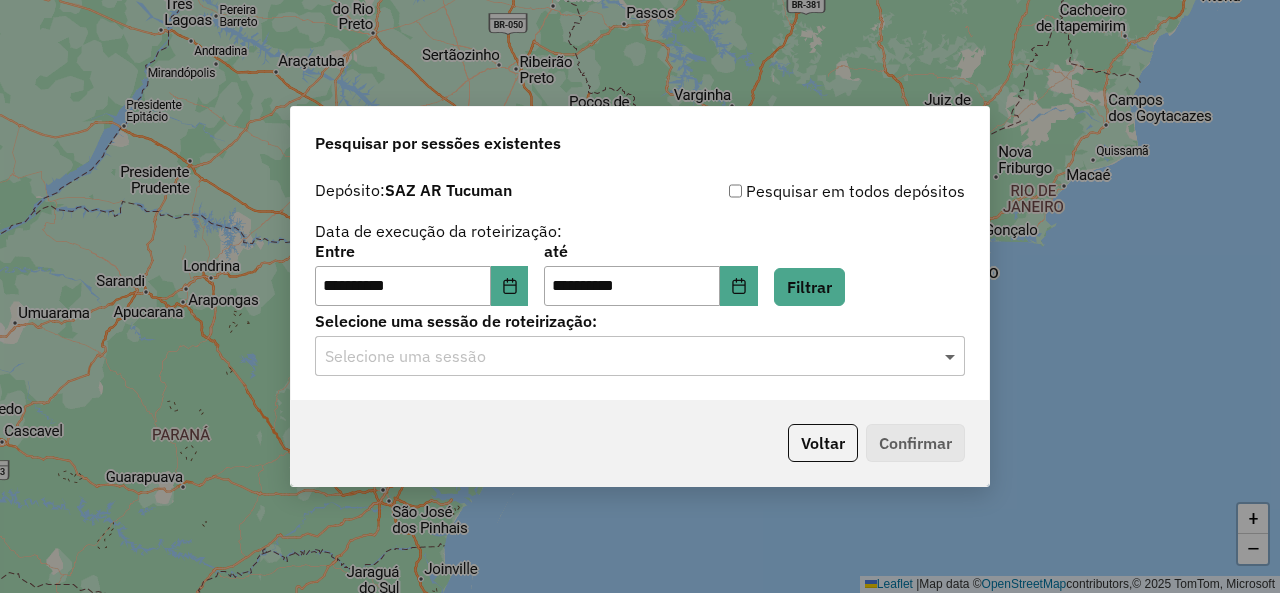click 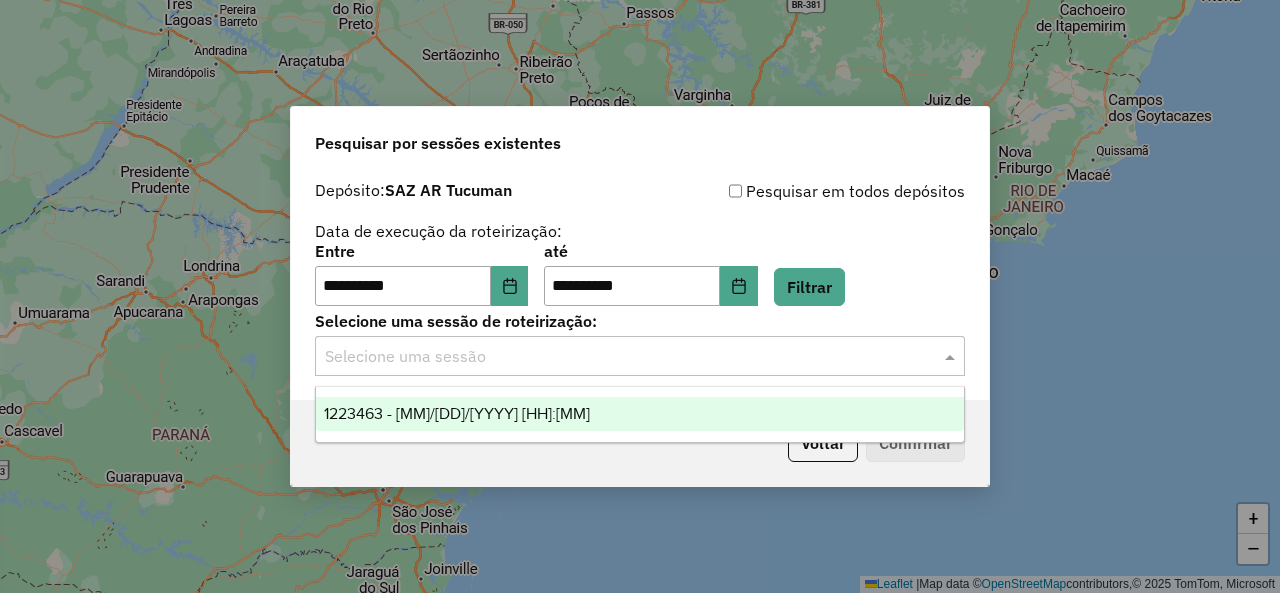click on "1223463 - 05/08/2025 16:53" at bounding box center [457, 413] 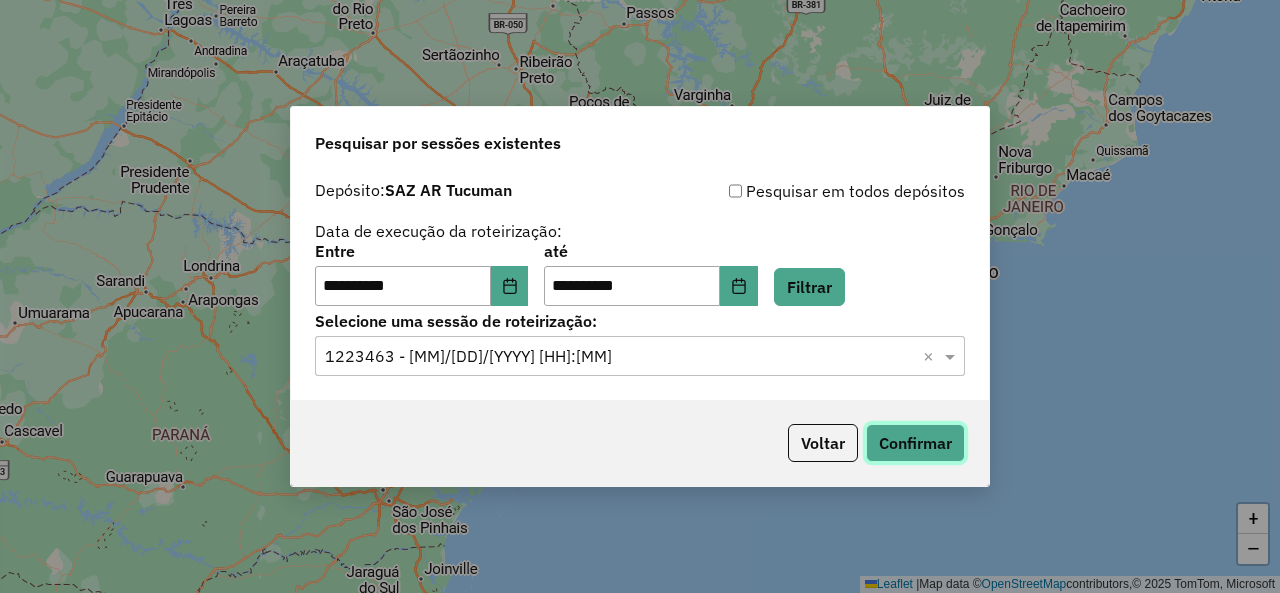 click on "Confirmar" 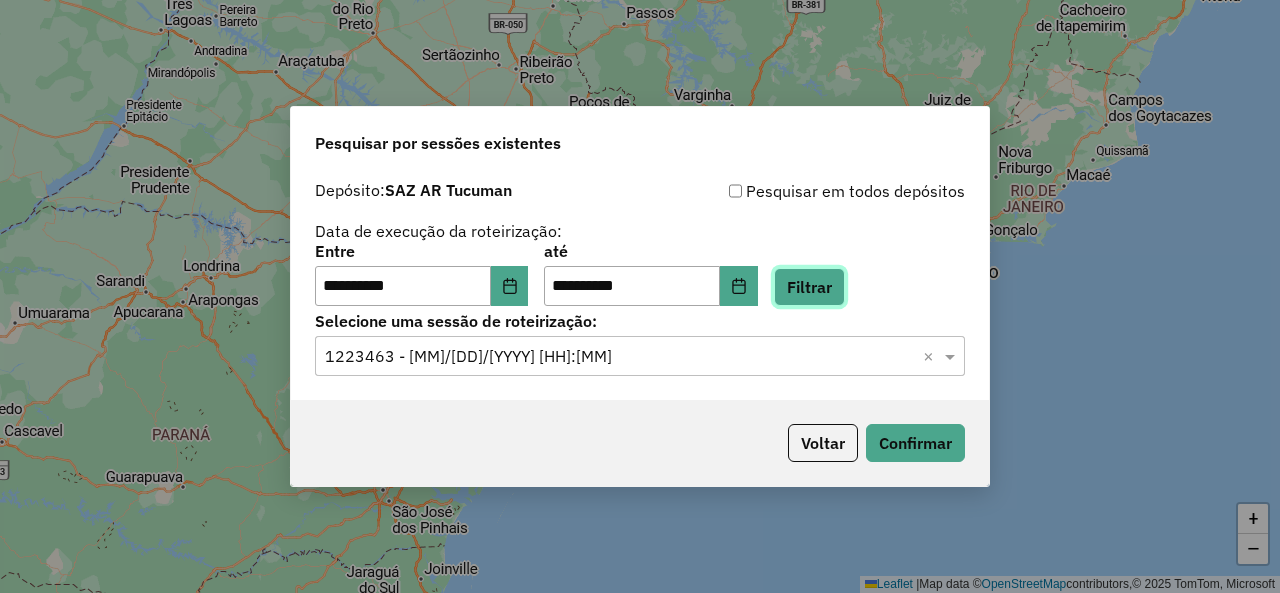 click on "Filtrar" 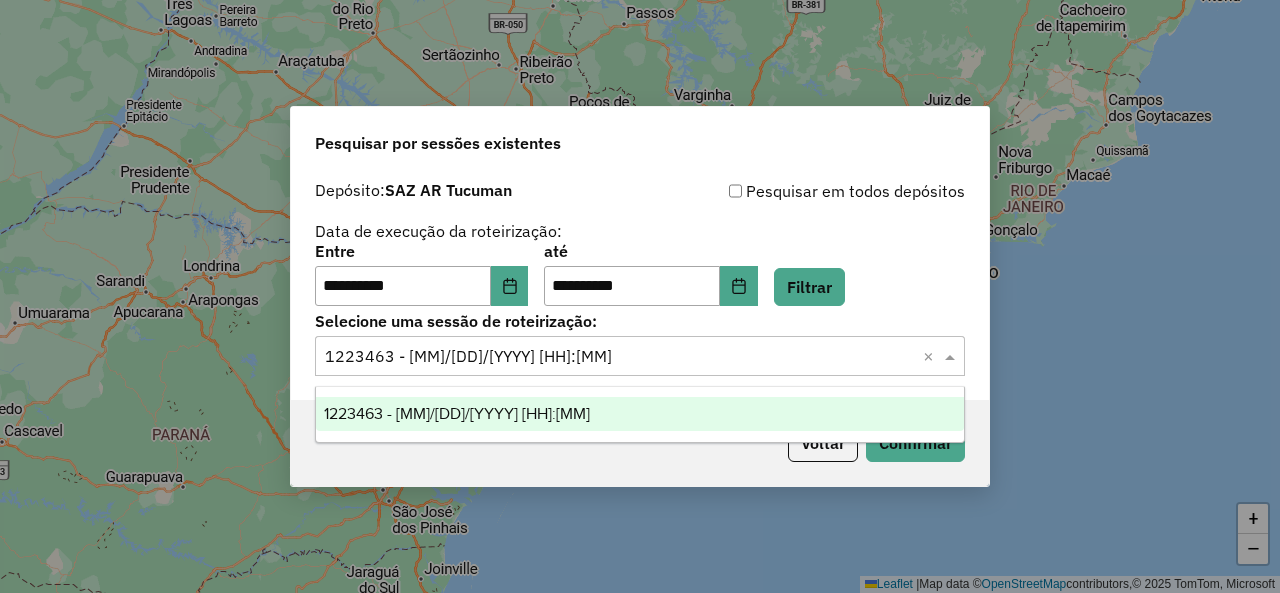 click 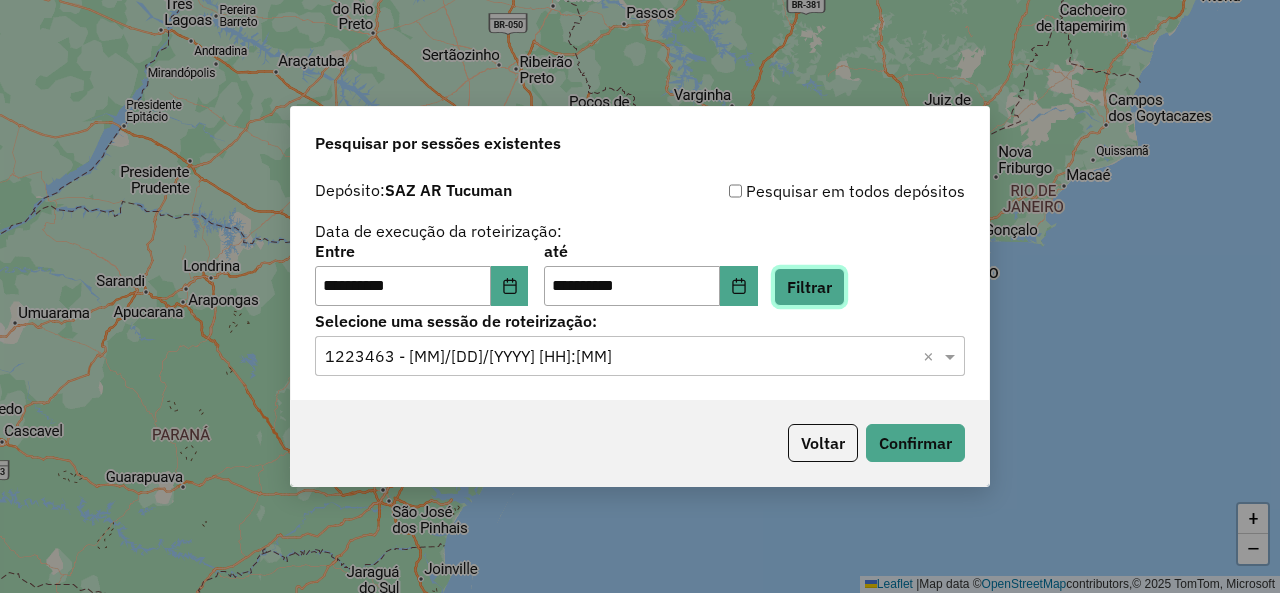 click on "Filtrar" 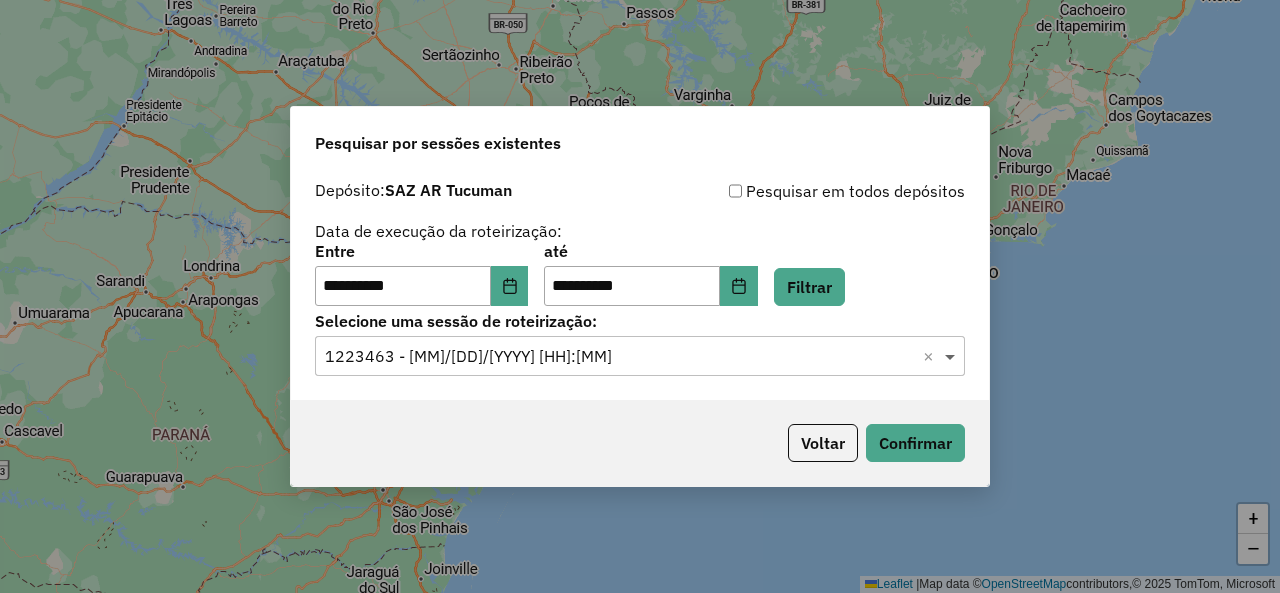 click 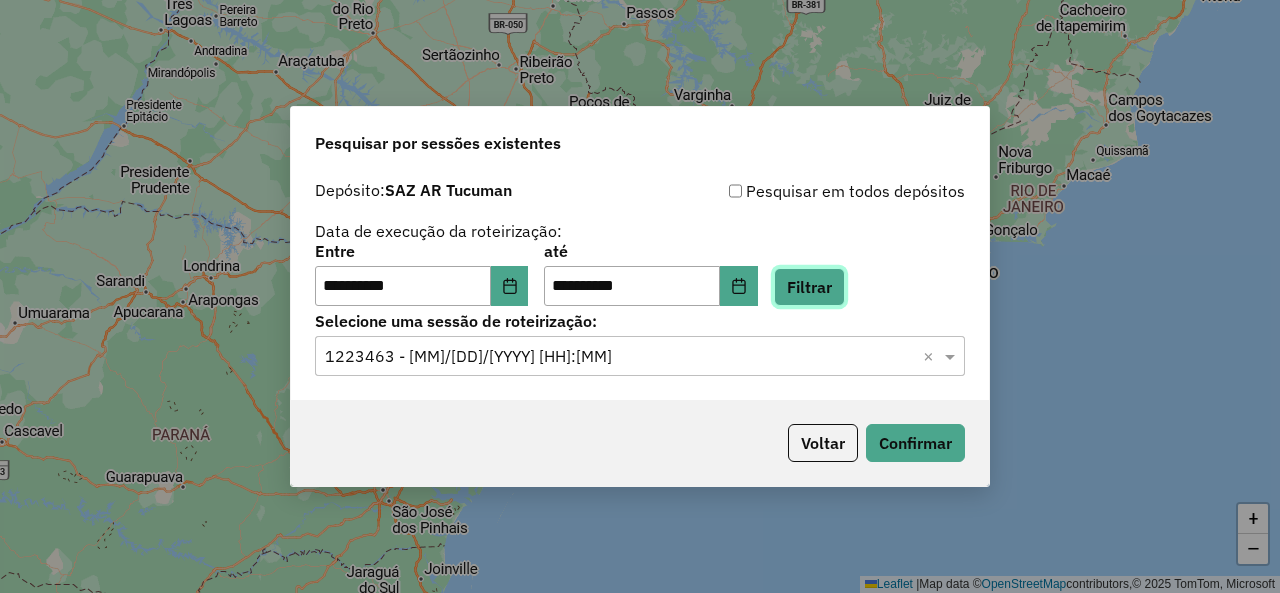 click on "Filtrar" 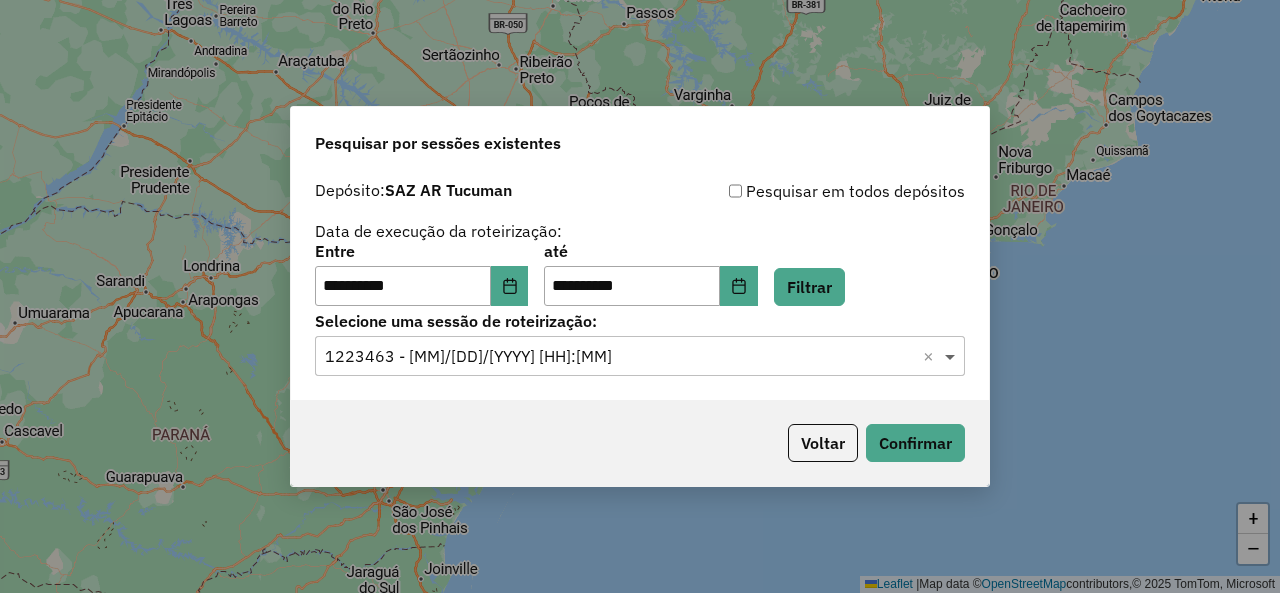 click 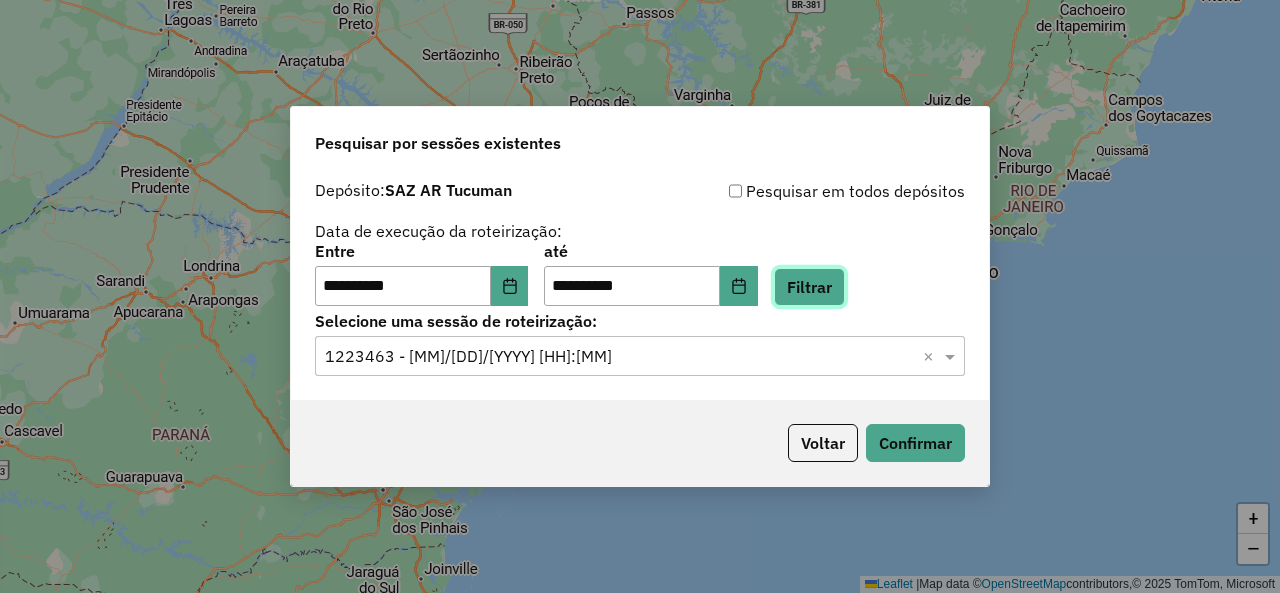 click on "Filtrar" 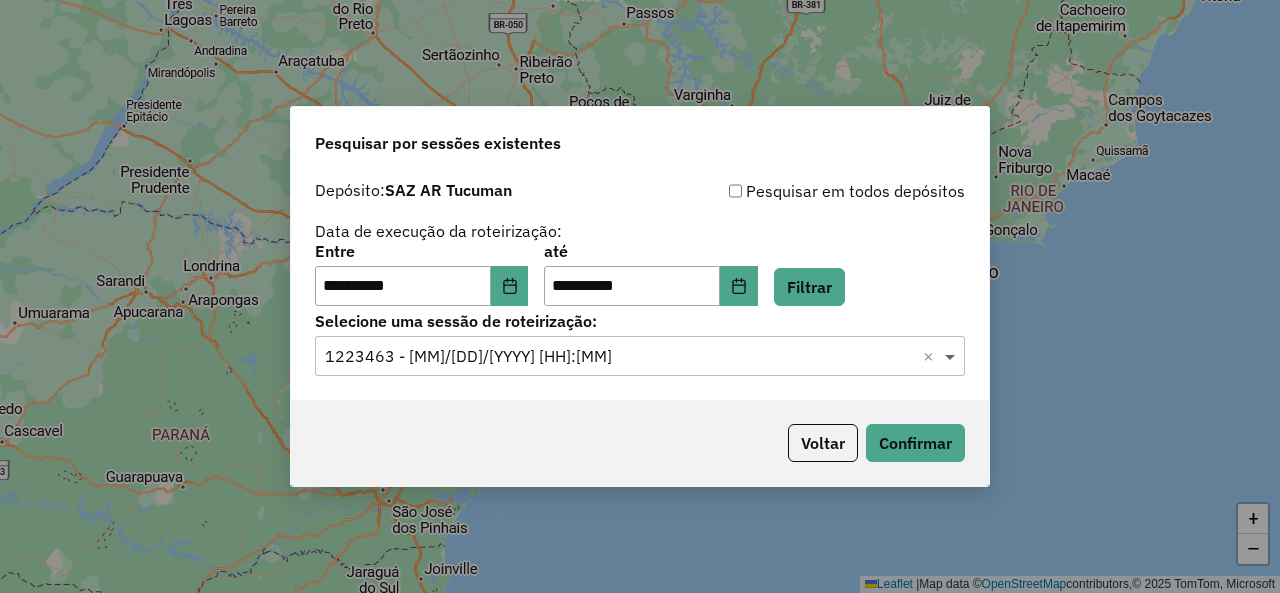 click 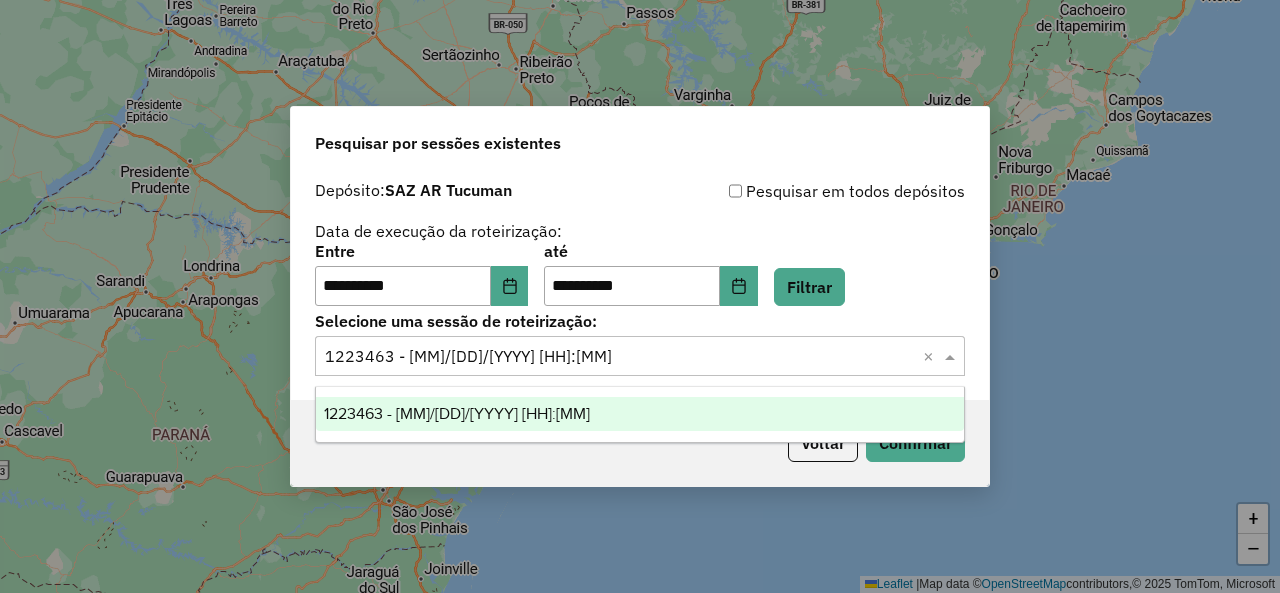 click 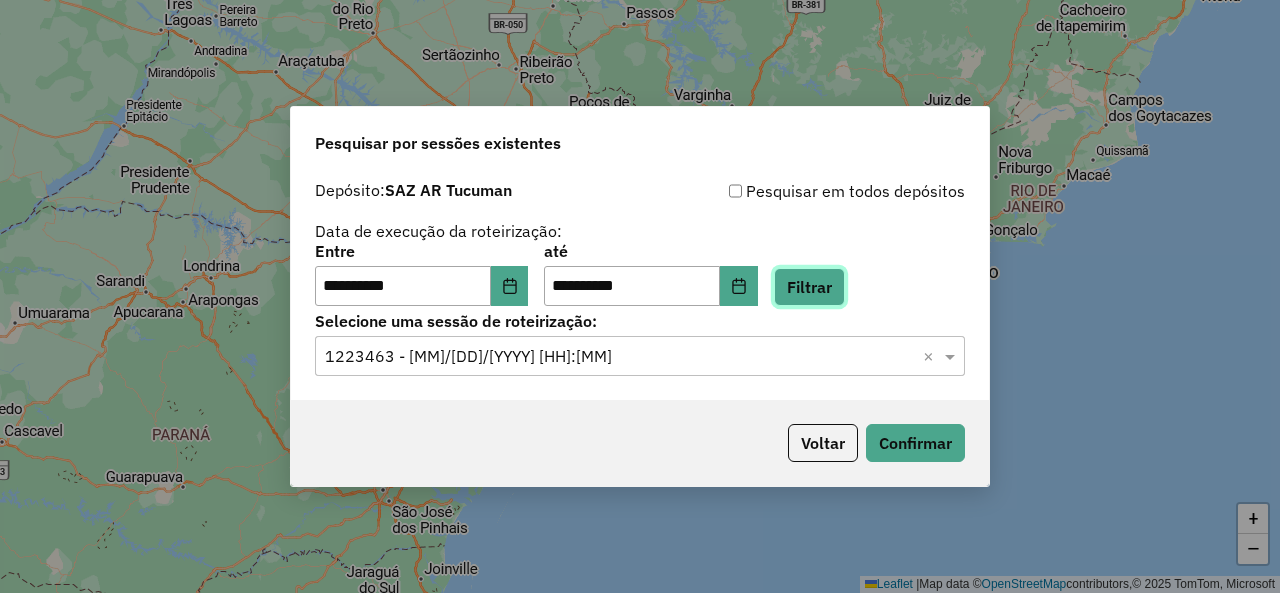 click on "Filtrar" 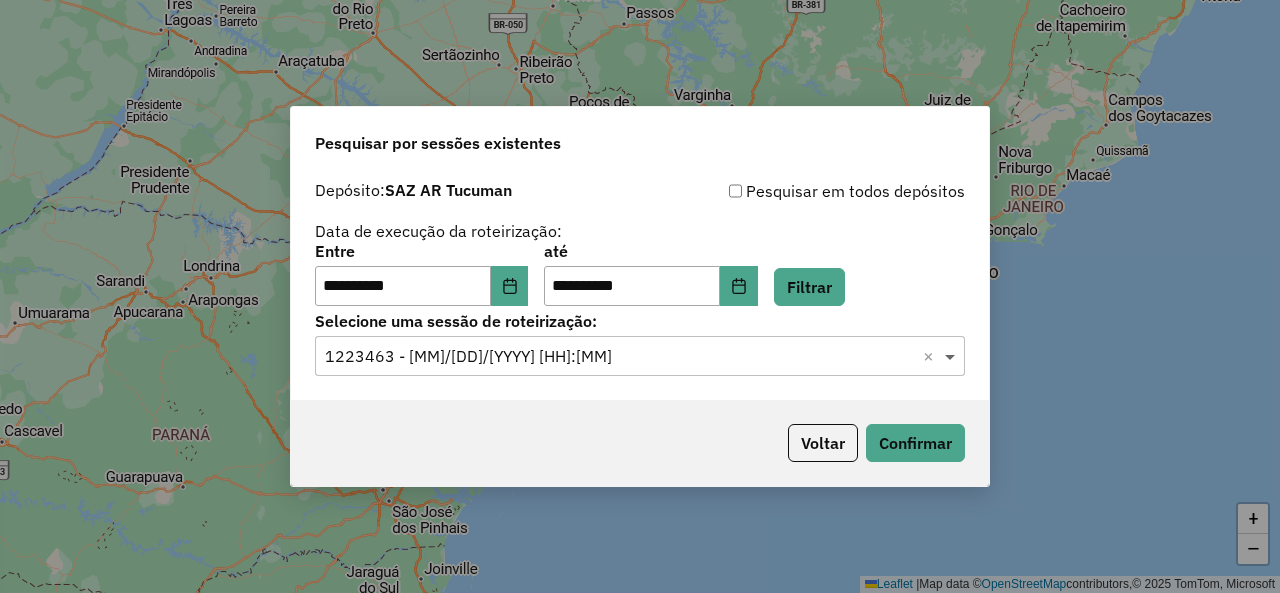 click 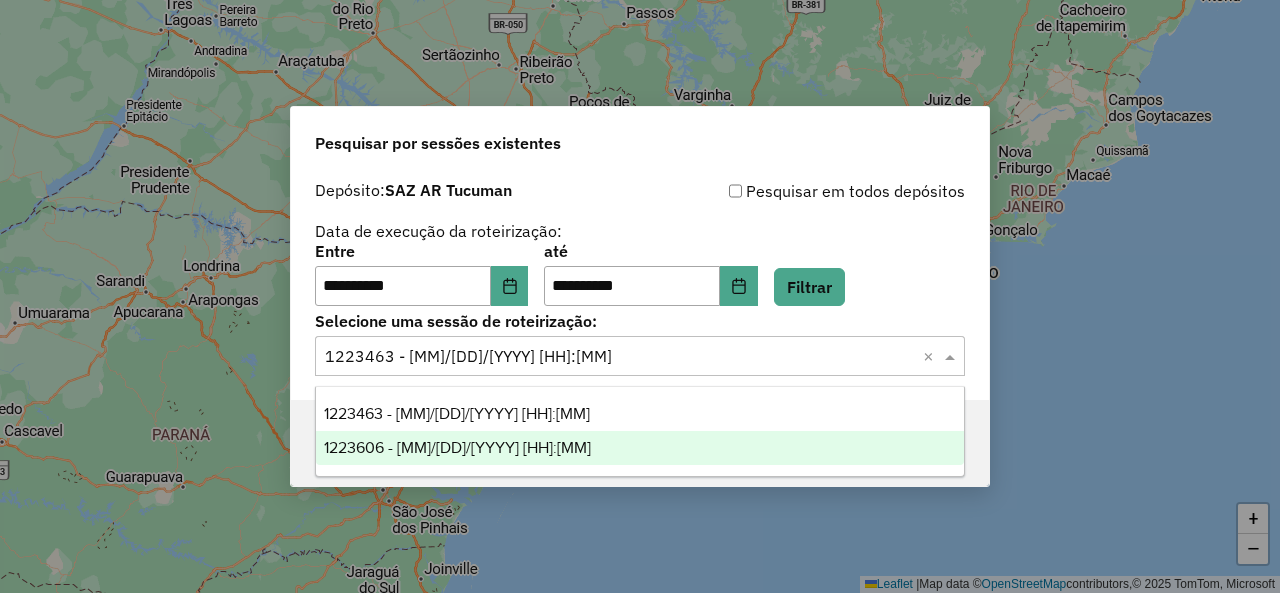 click on "1223606 - 05/08/2025 17:36" at bounding box center [639, 448] 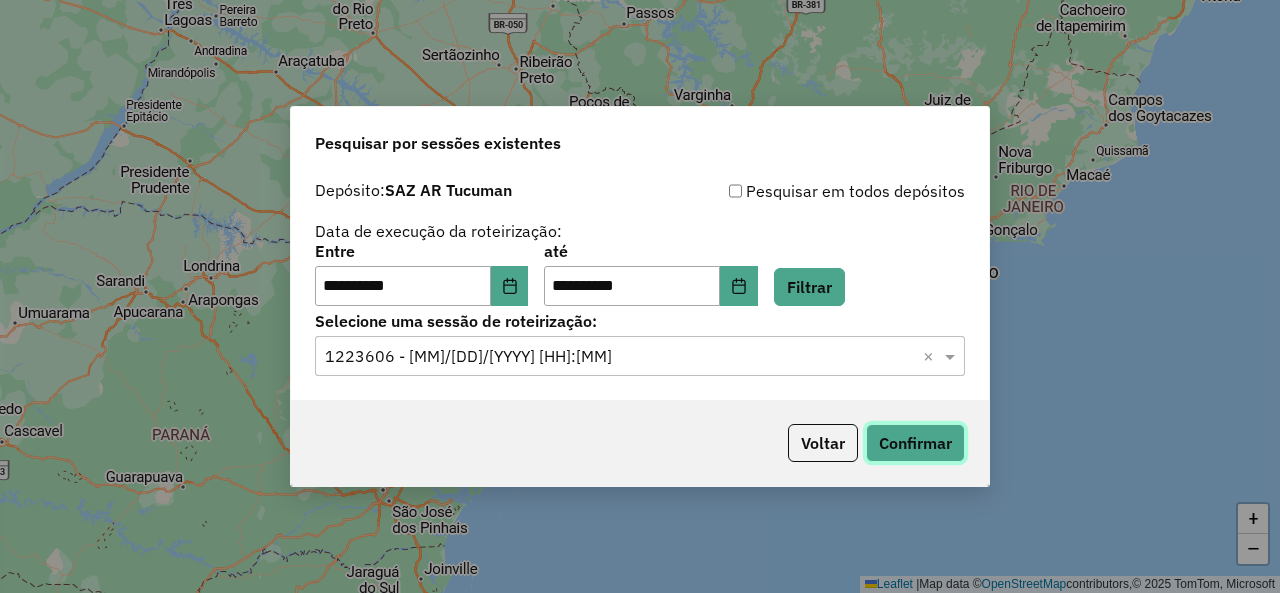 click on "Confirmar" 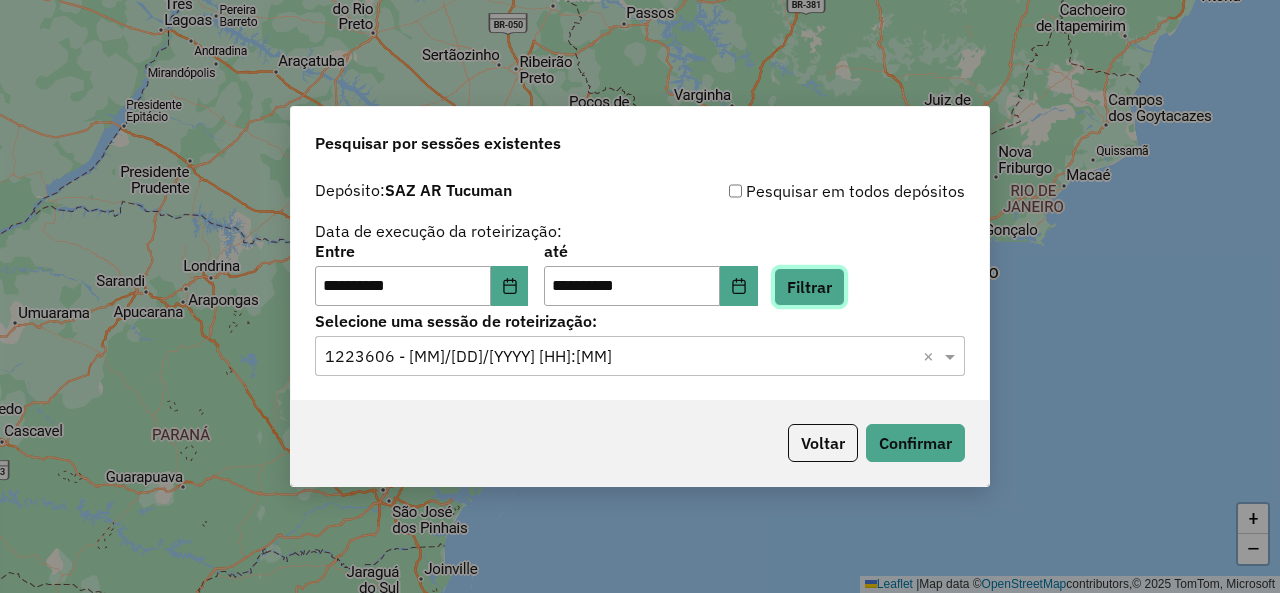 click on "Filtrar" 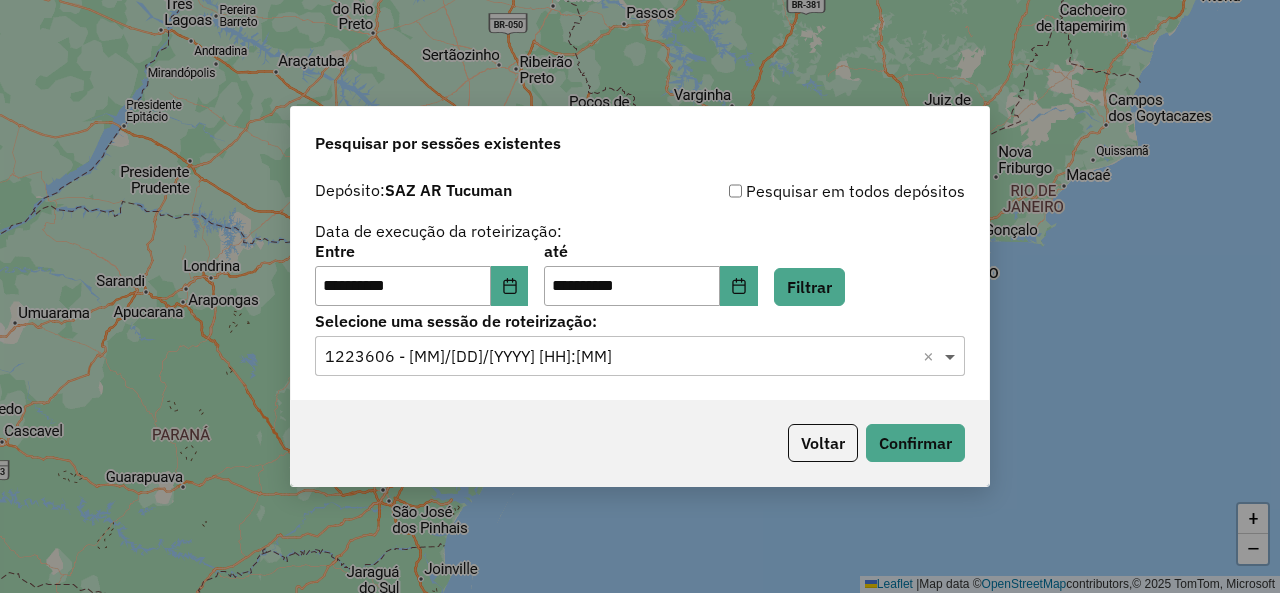 click 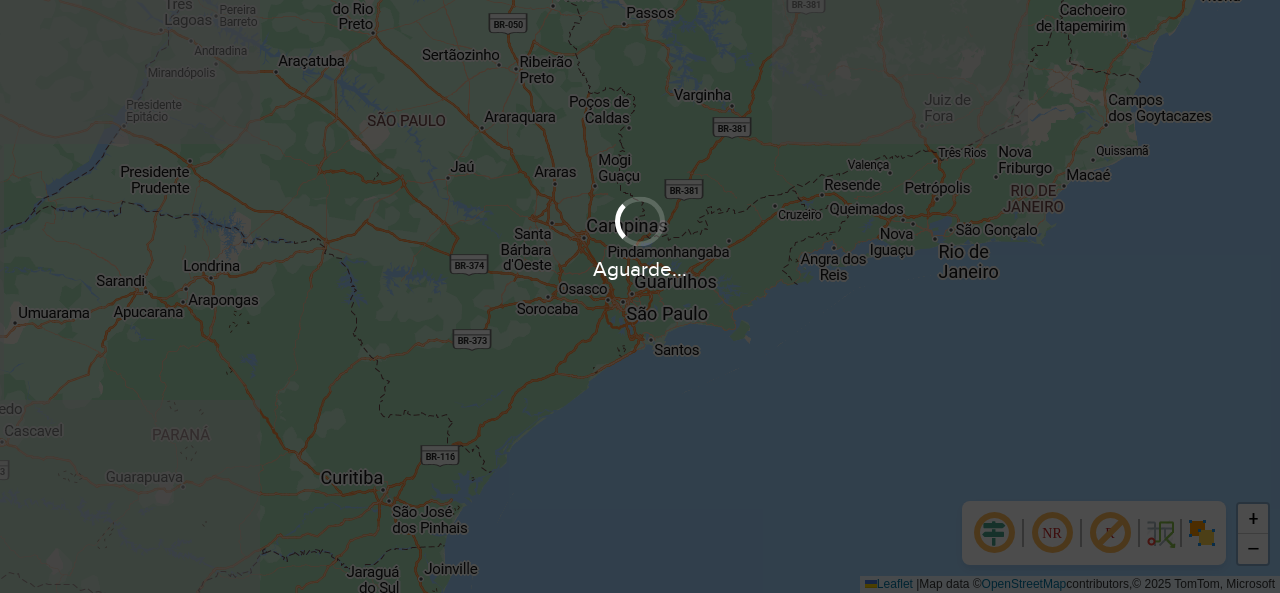 scroll, scrollTop: 0, scrollLeft: 0, axis: both 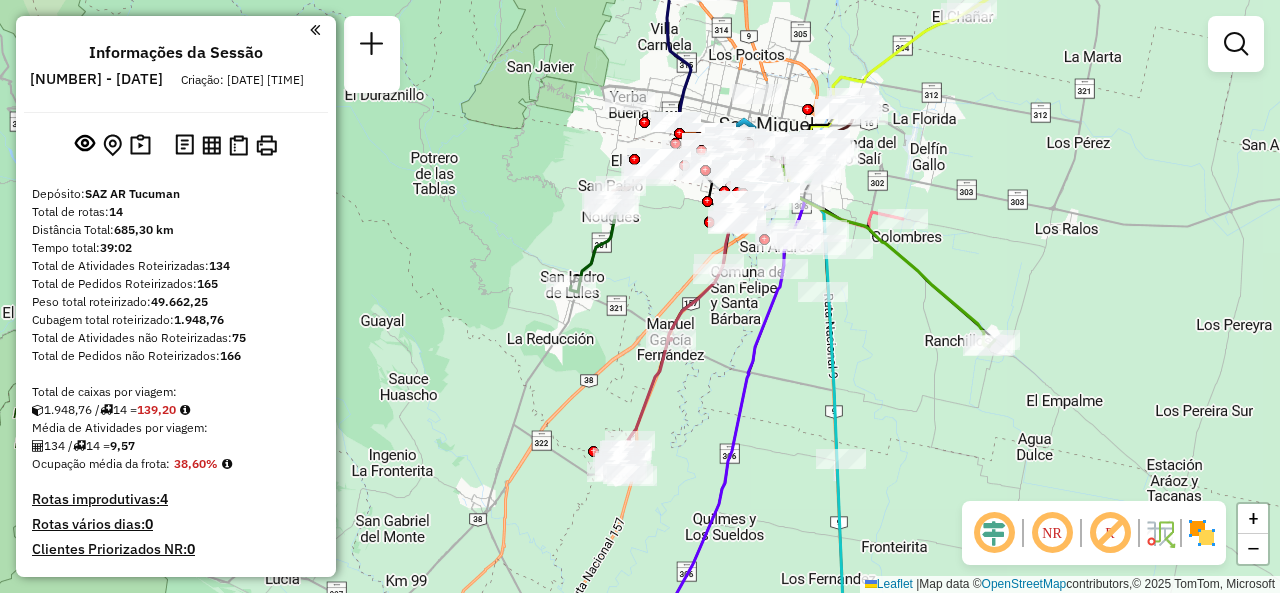 drag, startPoint x: 826, startPoint y: 329, endPoint x: 929, endPoint y: 291, distance: 109.786156 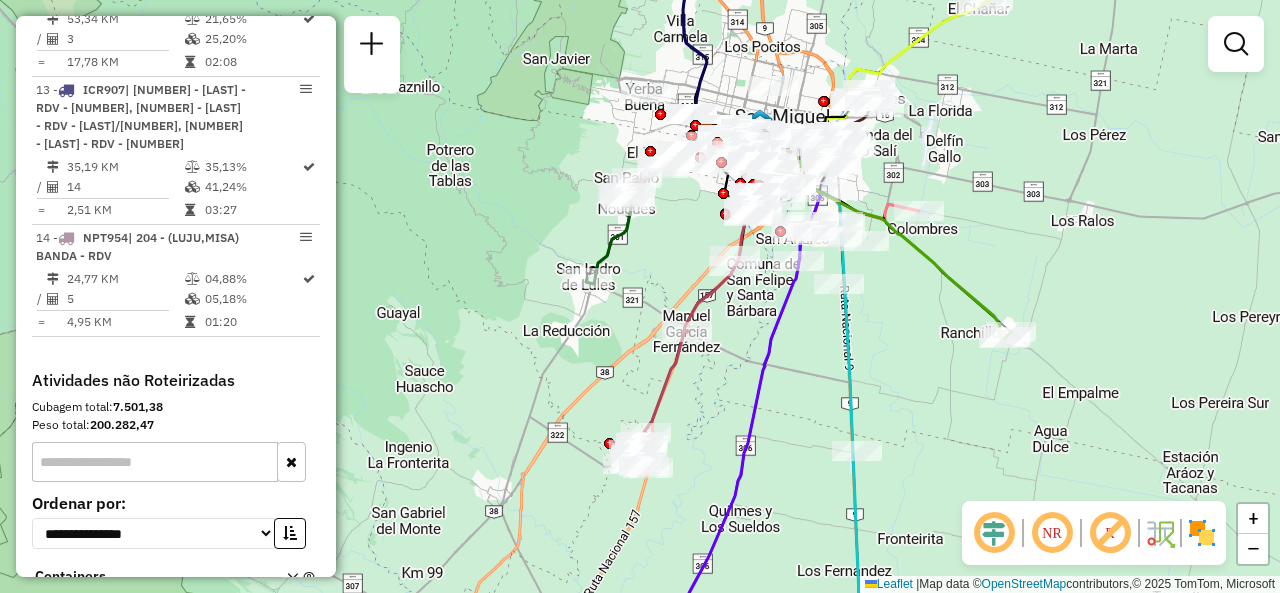 scroll, scrollTop: 1944, scrollLeft: 0, axis: vertical 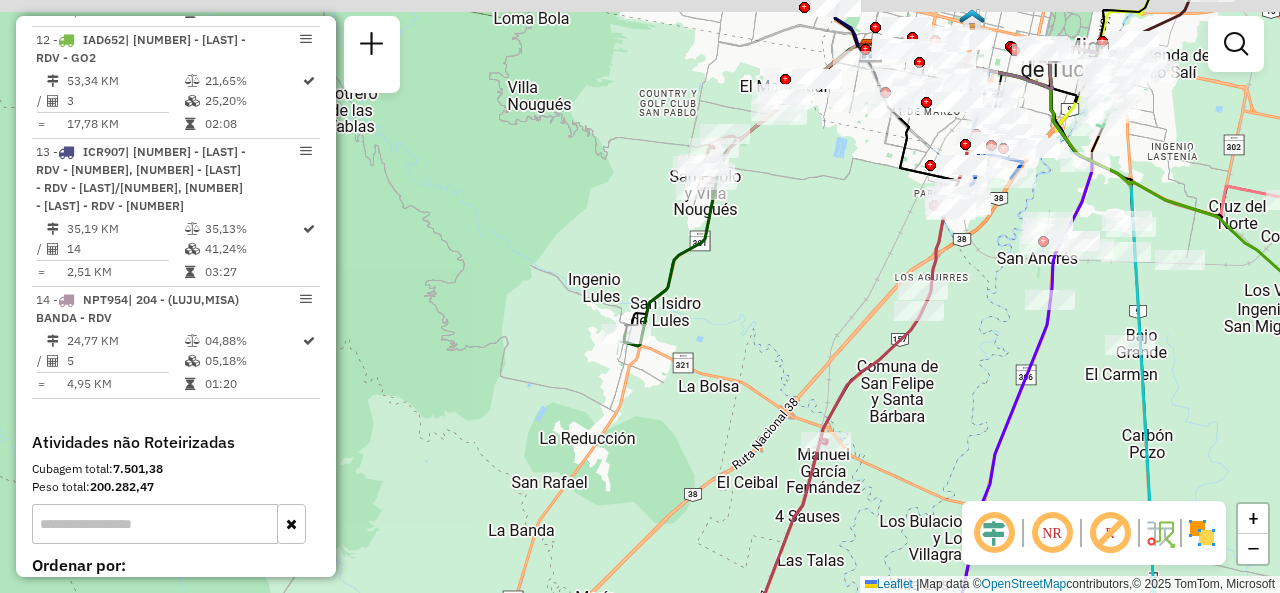 drag, startPoint x: 738, startPoint y: 251, endPoint x: 530, endPoint y: 524, distance: 343.20984 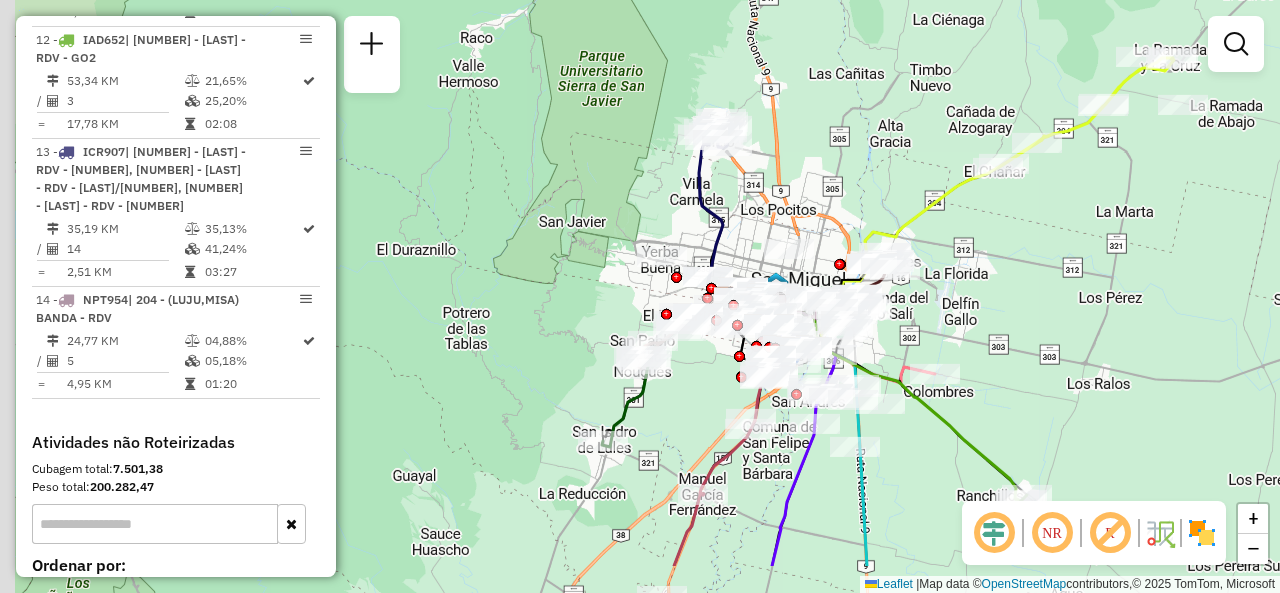 drag, startPoint x: 666, startPoint y: 318, endPoint x: 760, endPoint y: 219, distance: 136.5174 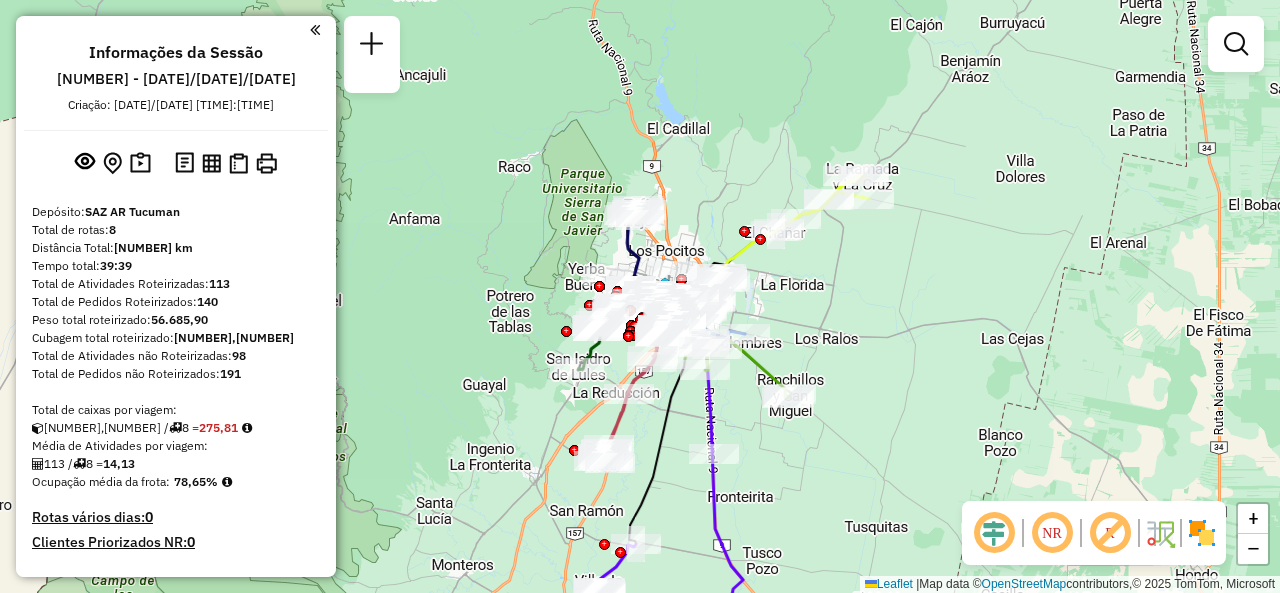 scroll, scrollTop: 0, scrollLeft: 0, axis: both 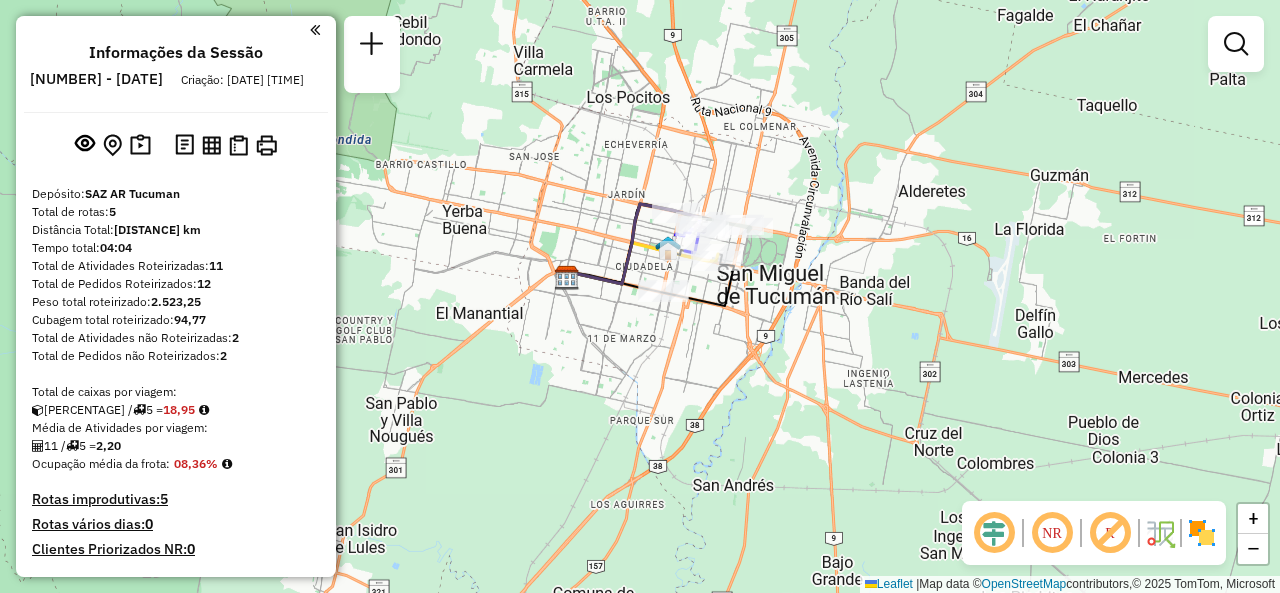 drag, startPoint x: 685, startPoint y: 175, endPoint x: 698, endPoint y: 361, distance: 186.45375 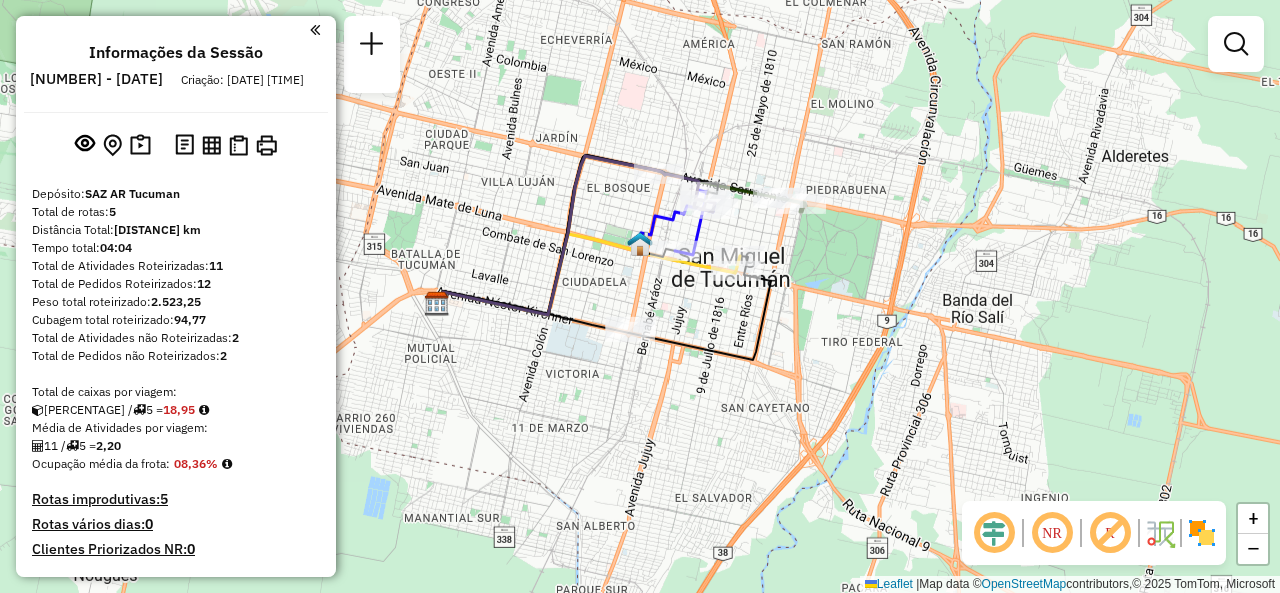 drag, startPoint x: 698, startPoint y: 199, endPoint x: 703, endPoint y: 330, distance: 131.09538 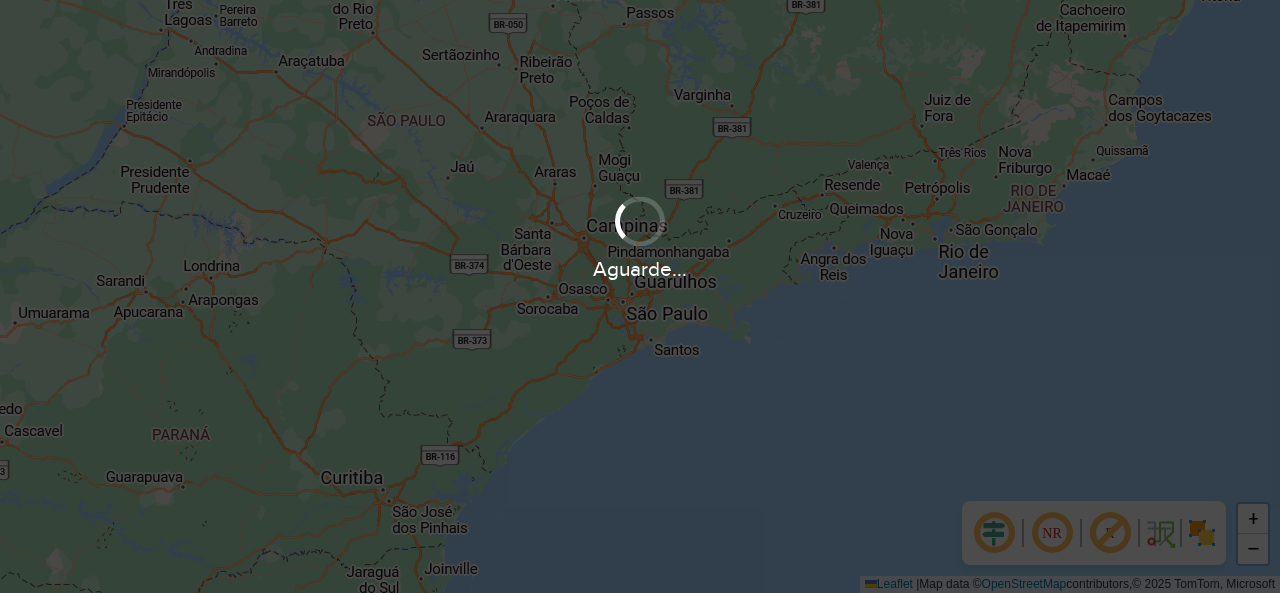 scroll, scrollTop: 0, scrollLeft: 0, axis: both 